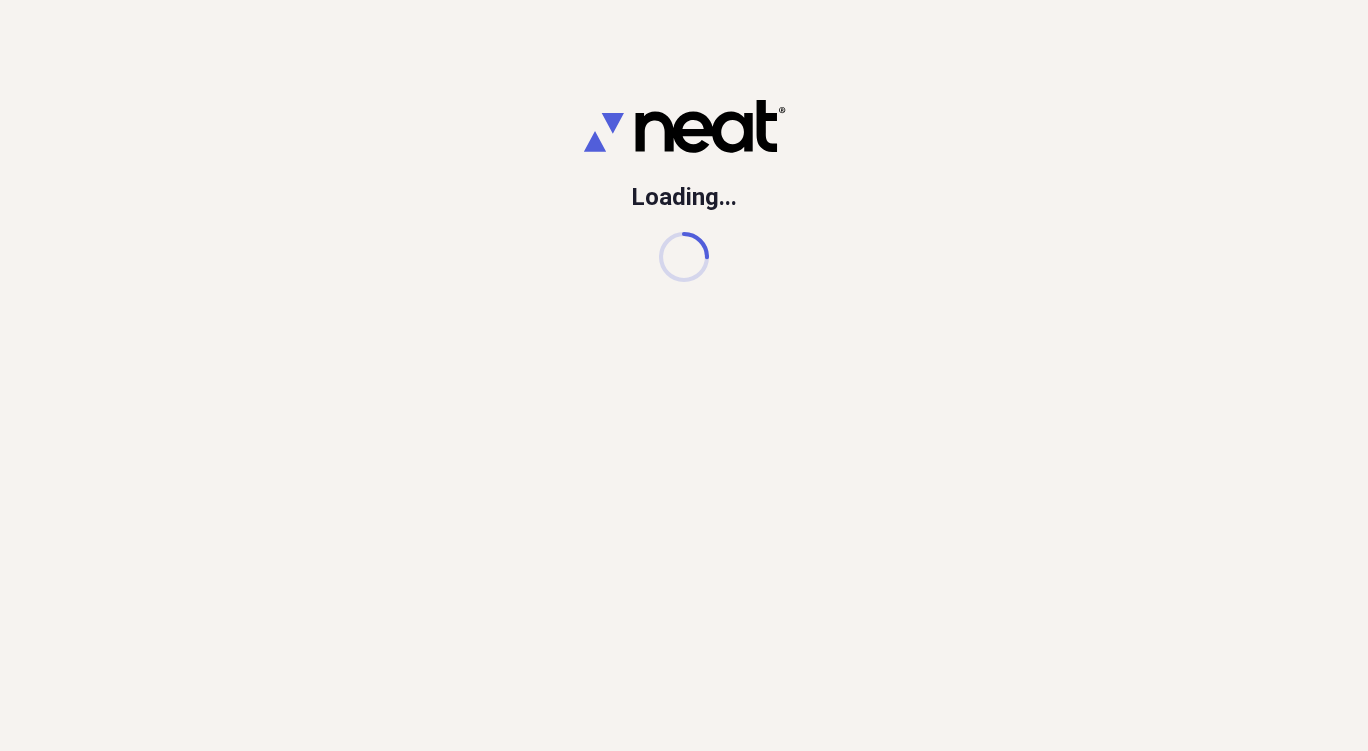 scroll, scrollTop: 0, scrollLeft: 0, axis: both 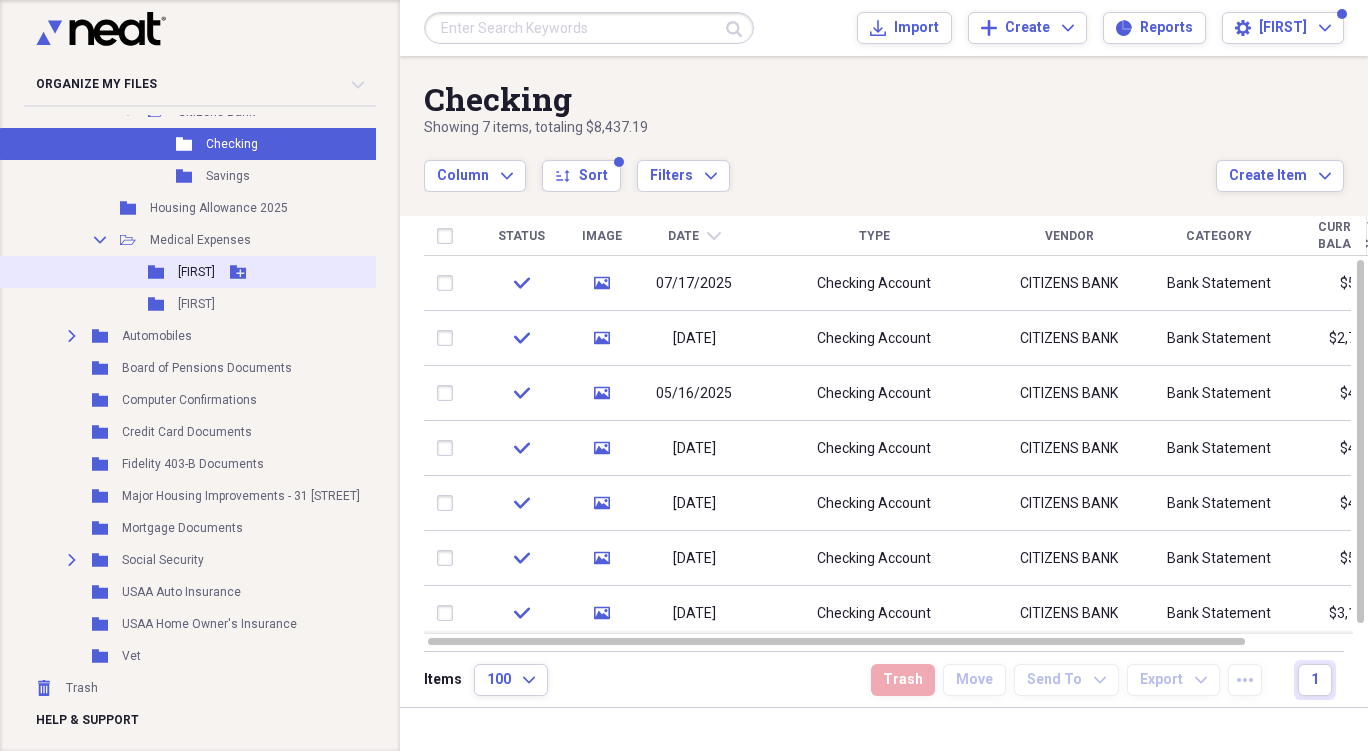 click on "[PERSON]" at bounding box center (196, 272) 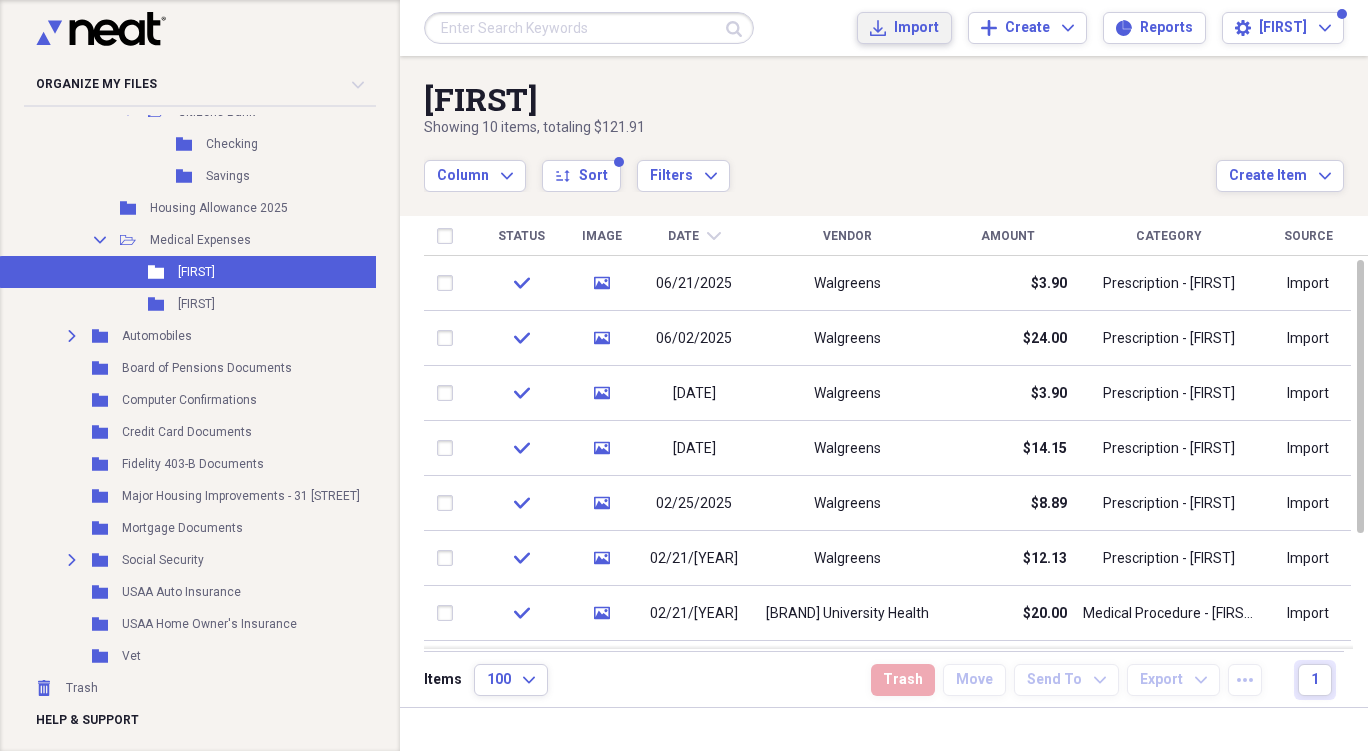 click on "Import" at bounding box center [916, 28] 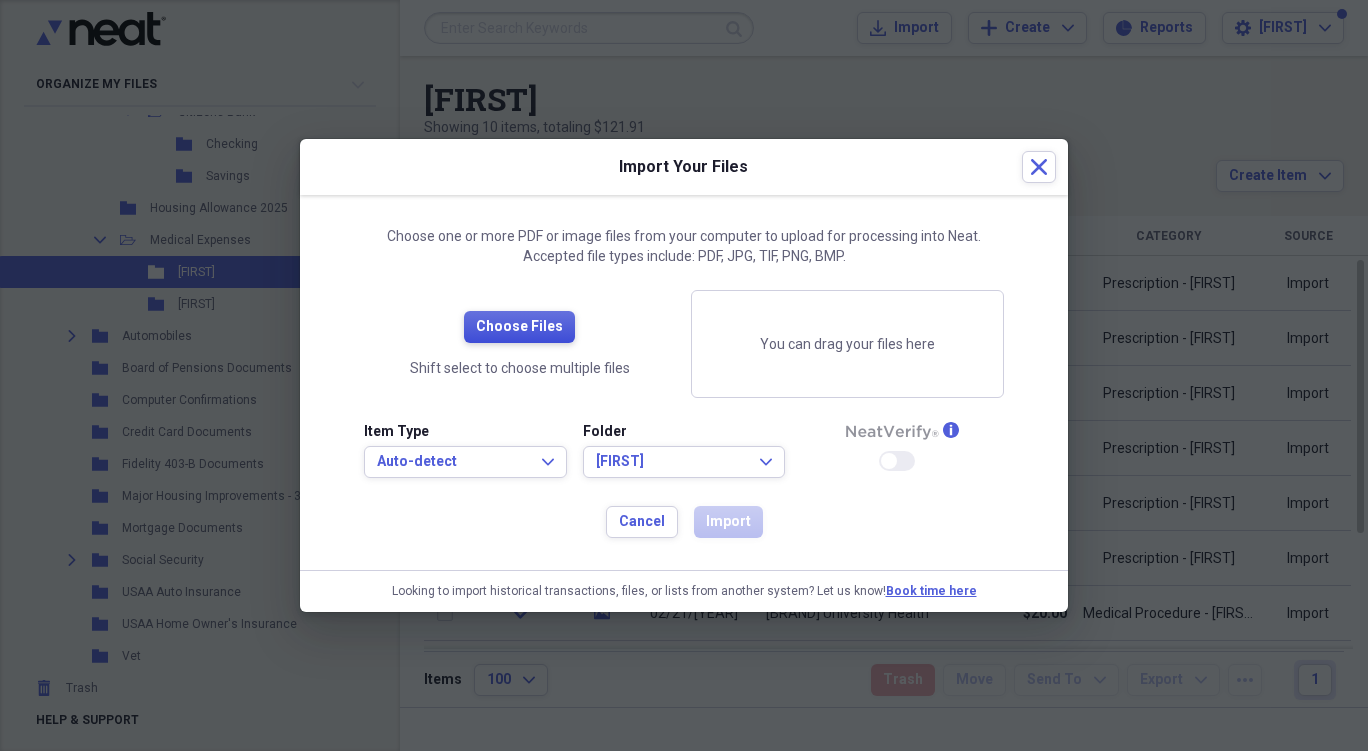 click on "Choose Files" at bounding box center (519, 327) 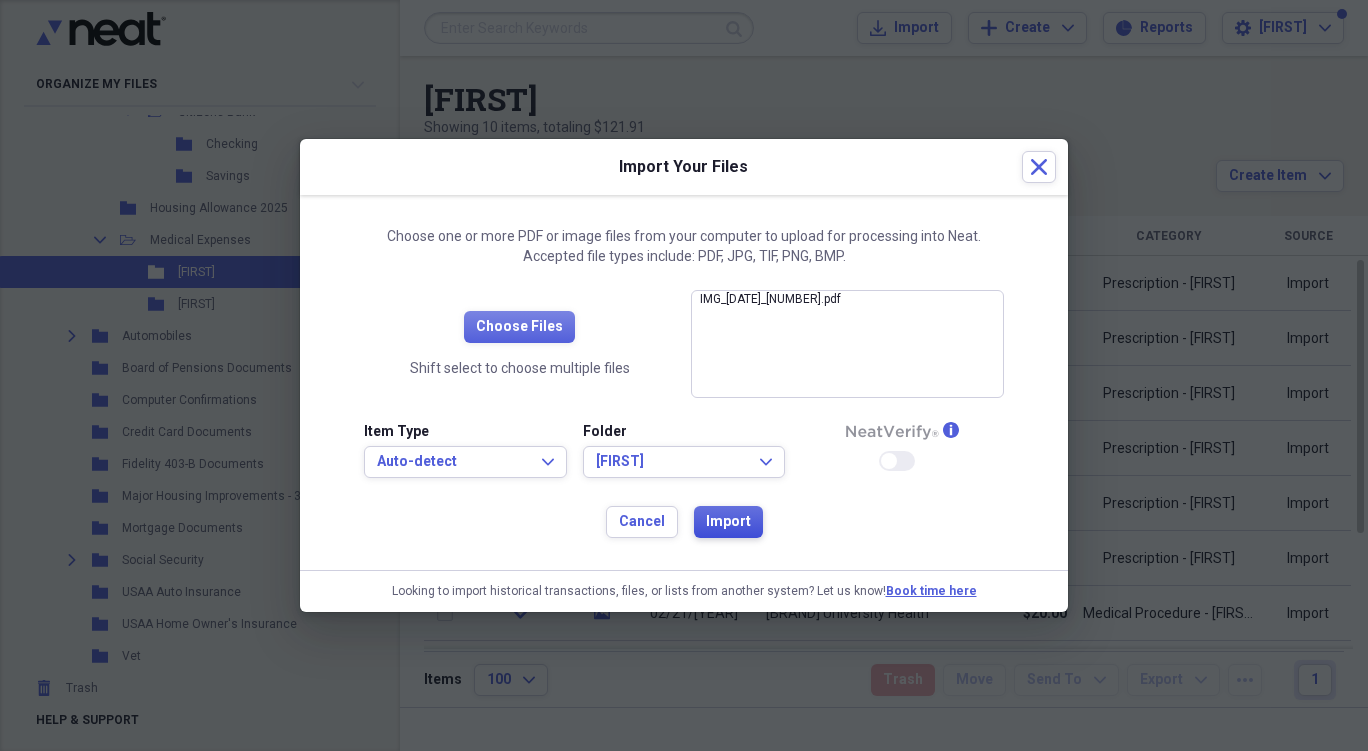 click on "Import" at bounding box center [728, 522] 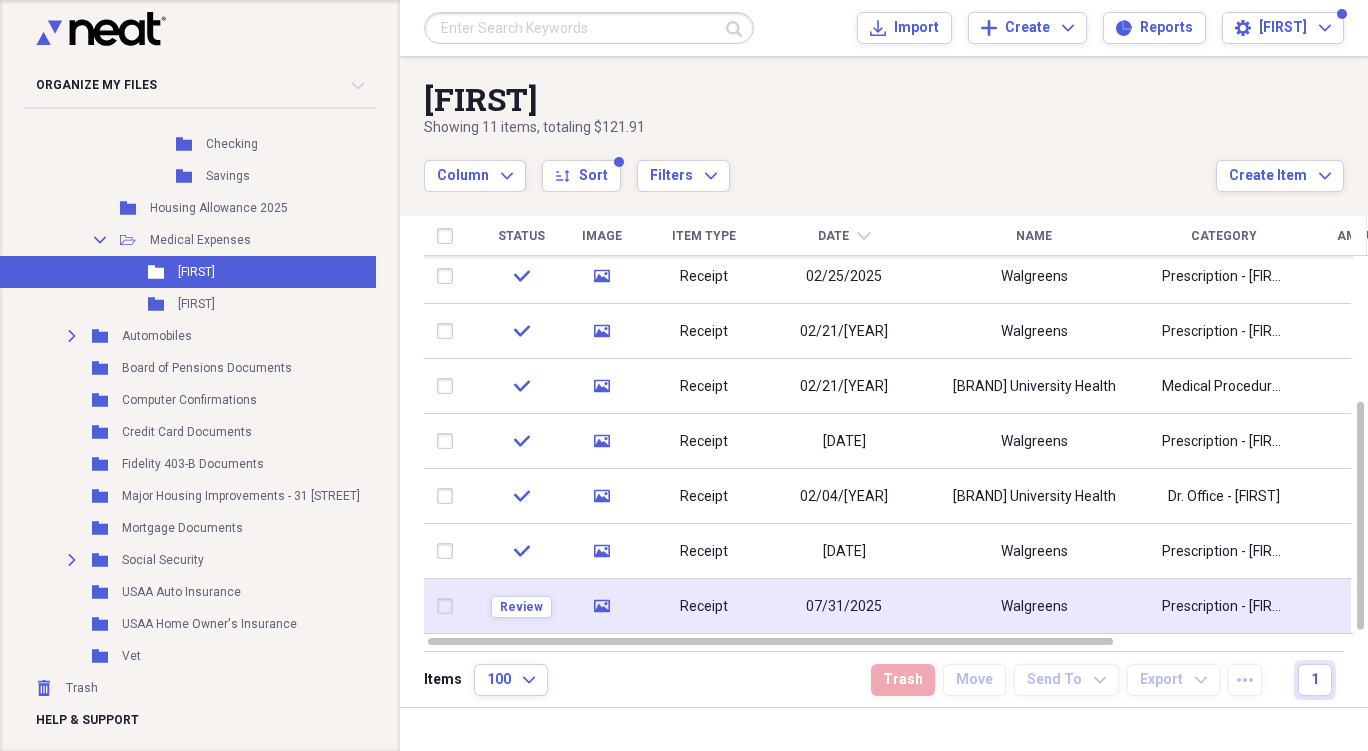 click on "07/31/2025" at bounding box center [844, 607] 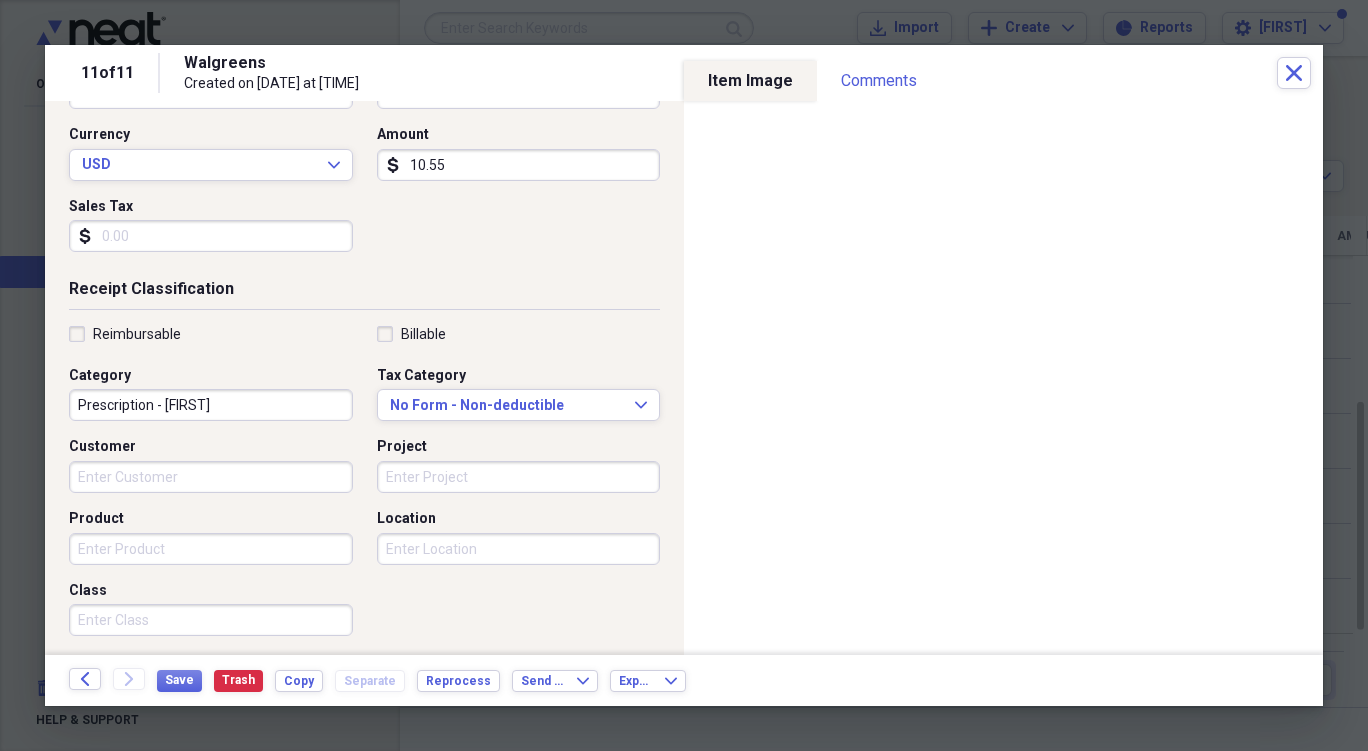 scroll, scrollTop: 300, scrollLeft: 0, axis: vertical 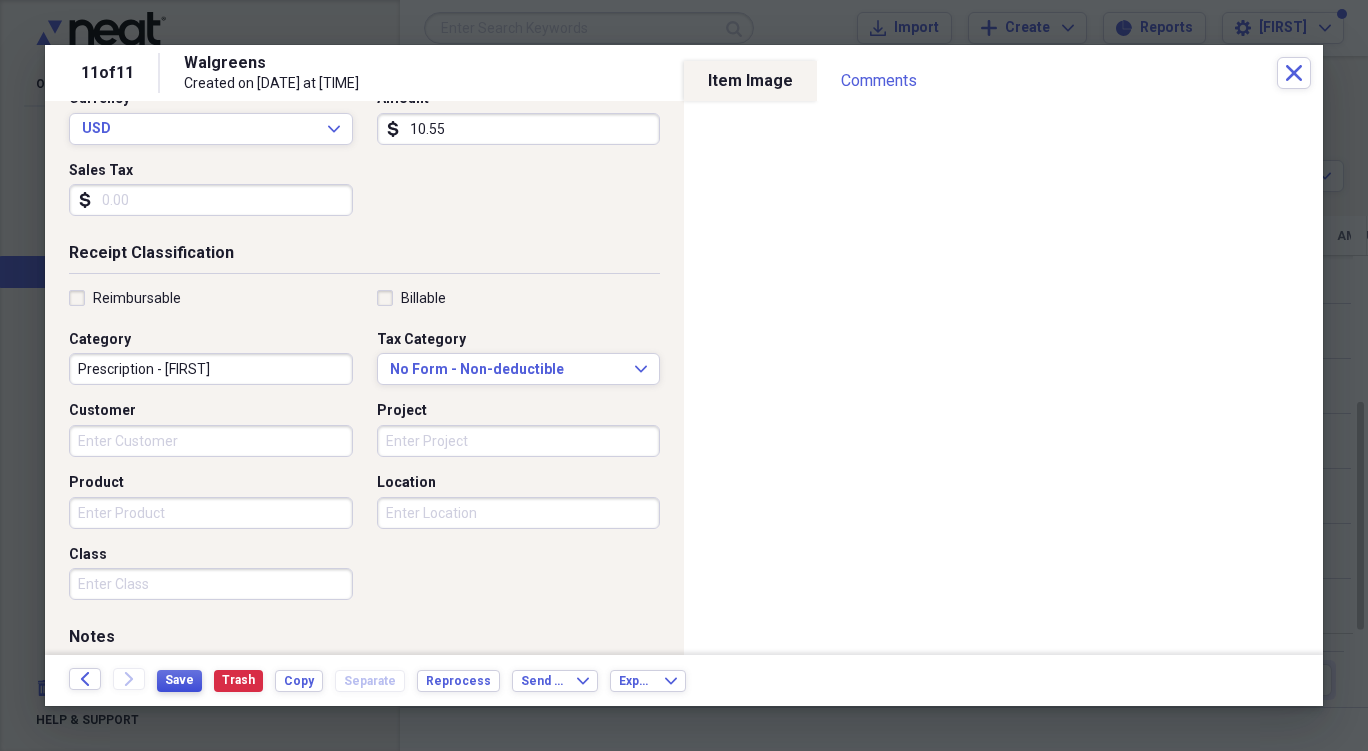 click on "Save" at bounding box center [179, 680] 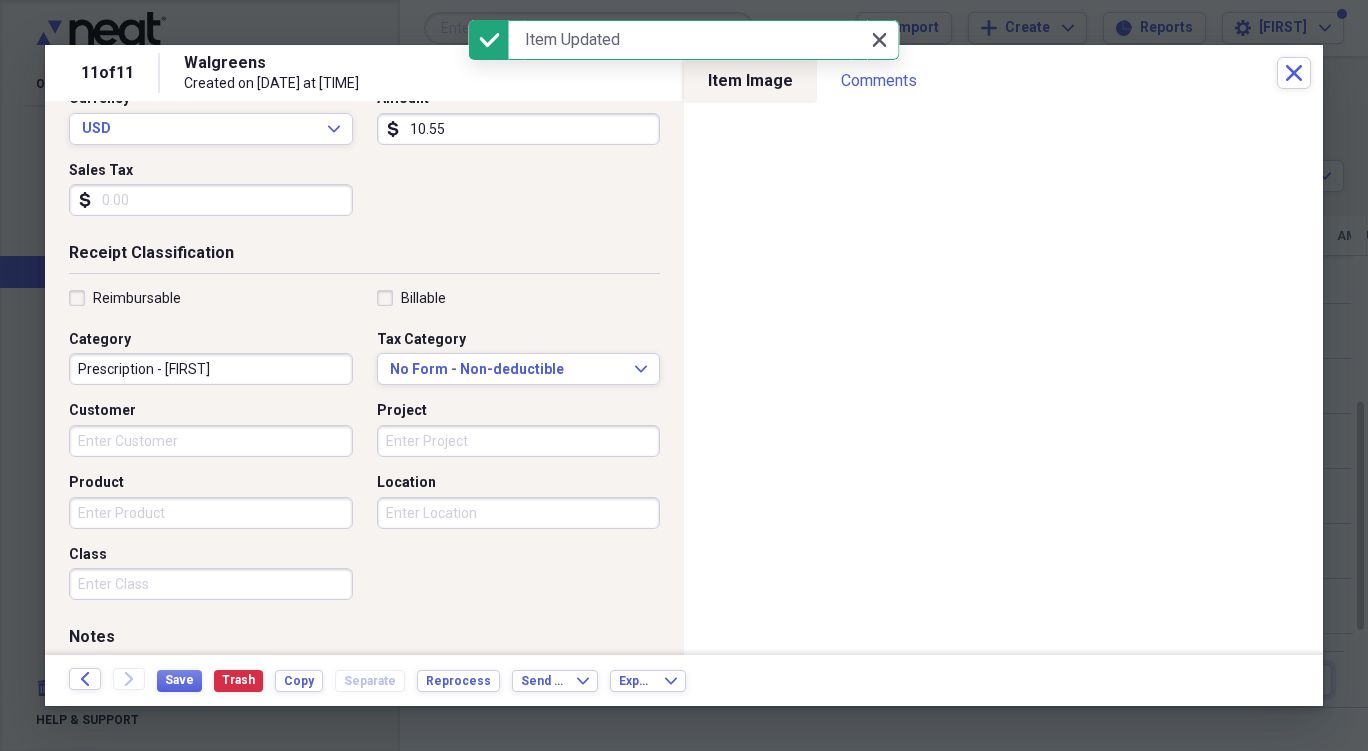 click on "Close" 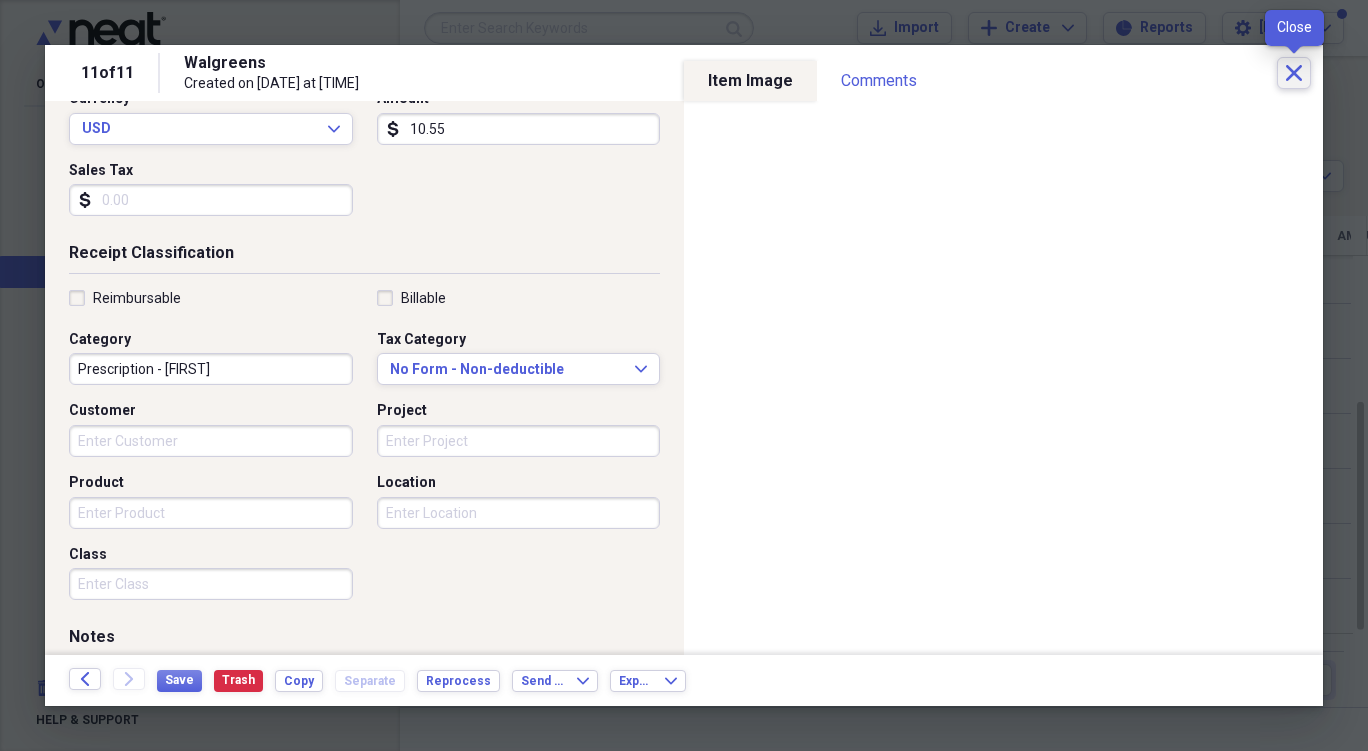 click 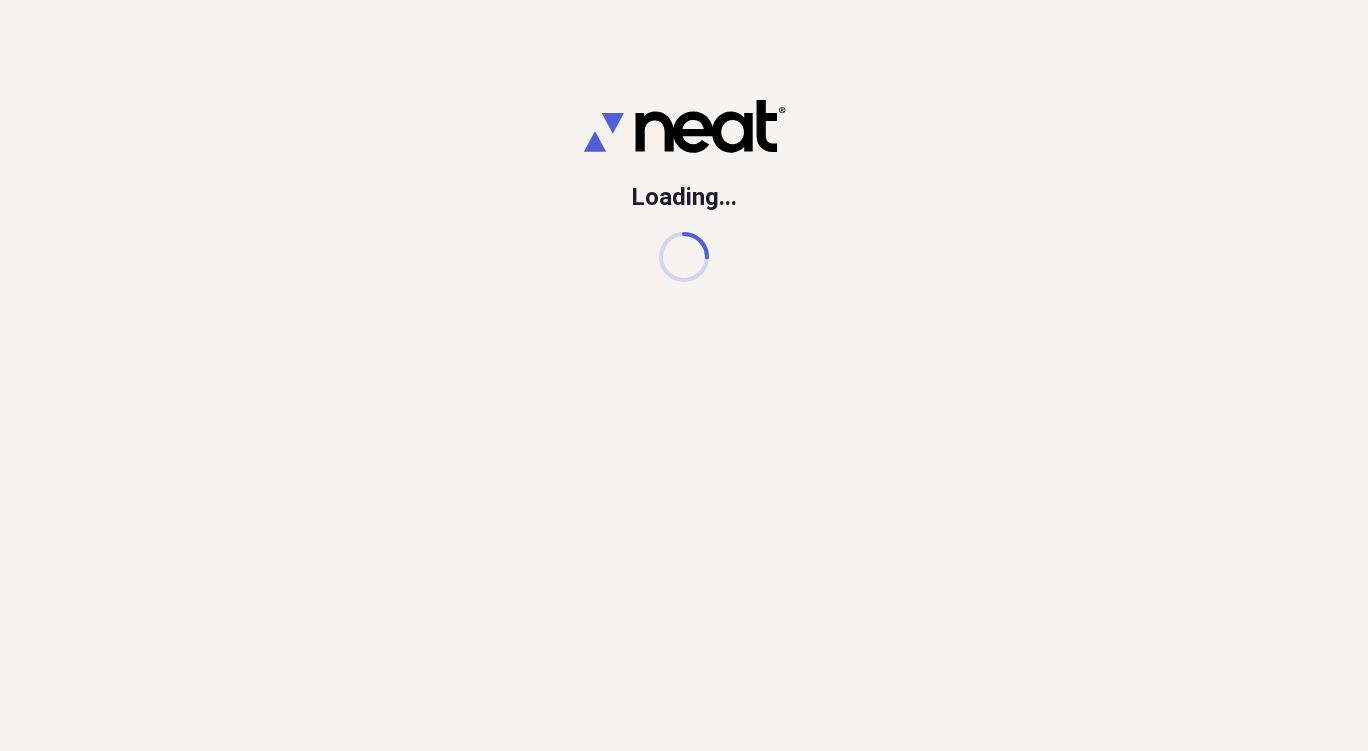 scroll, scrollTop: 0, scrollLeft: 0, axis: both 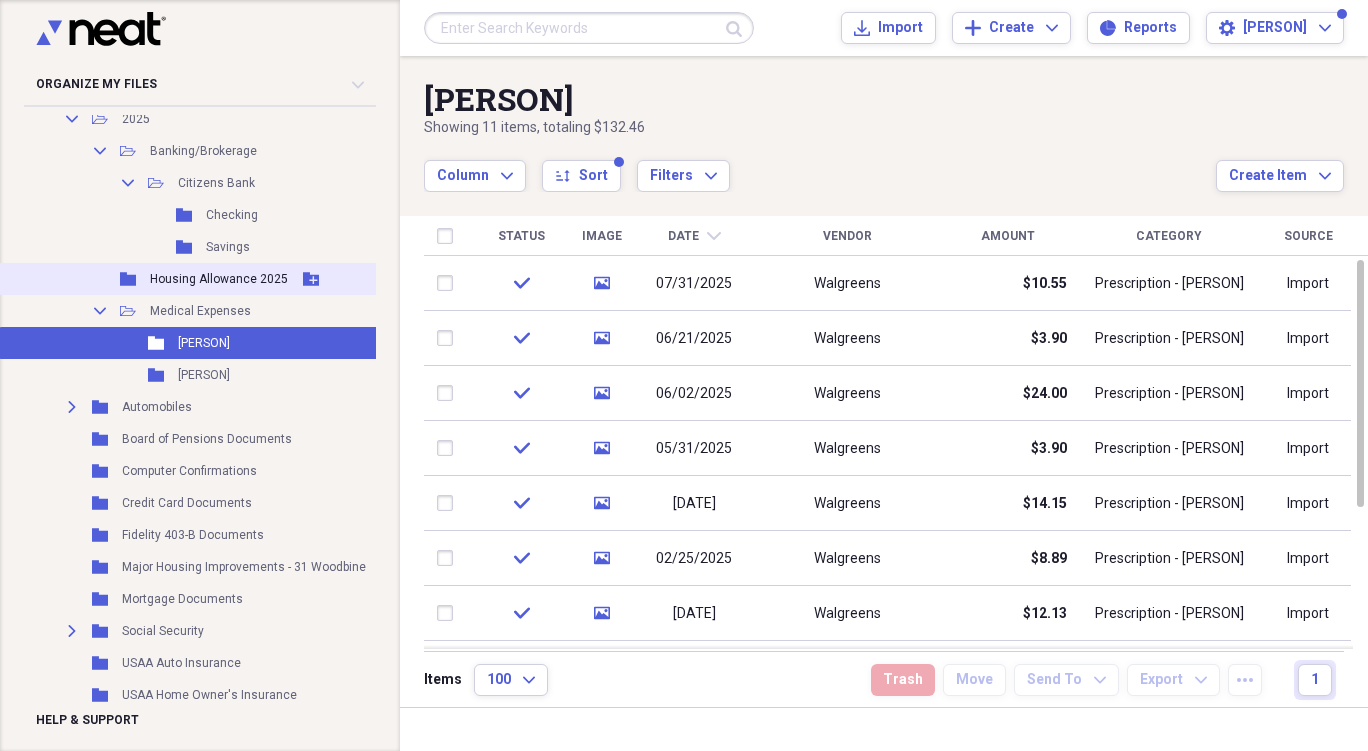 click on "Housing Allowance 2025" at bounding box center (219, 279) 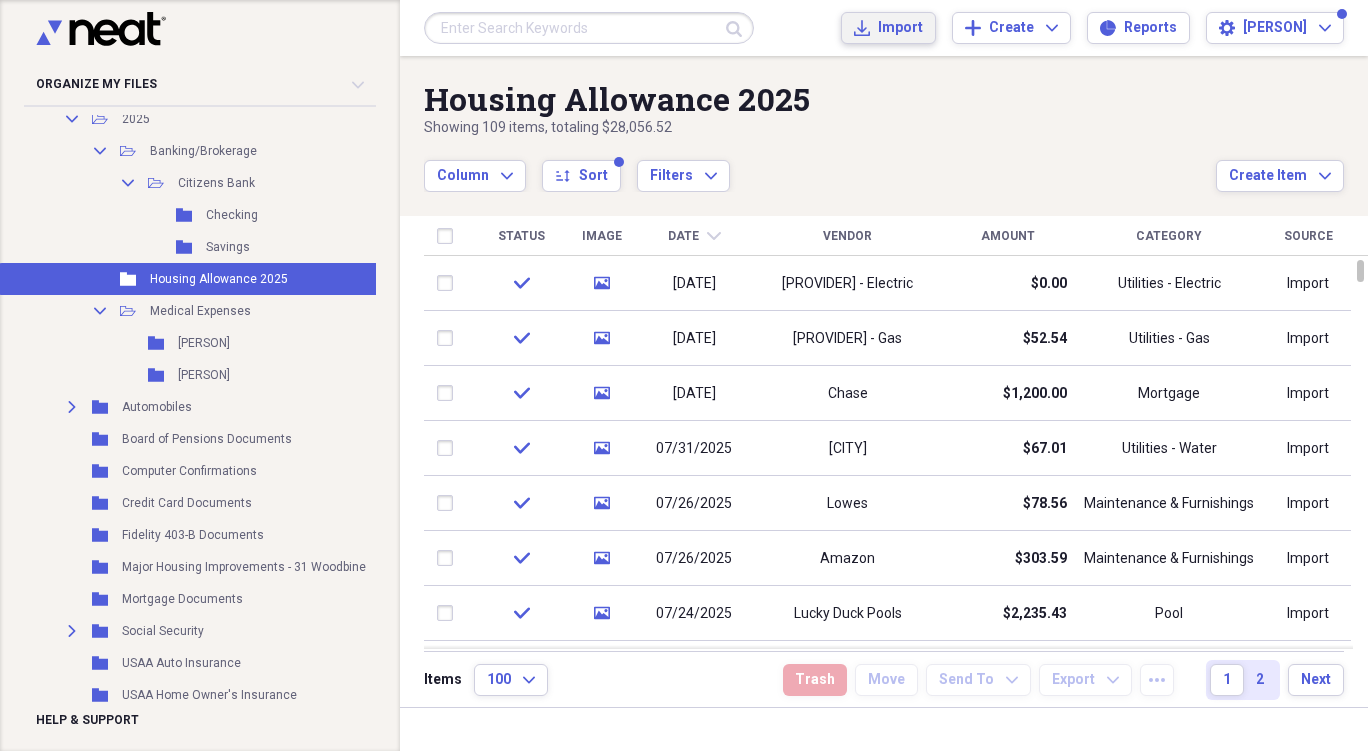 click on "Import" at bounding box center (900, 28) 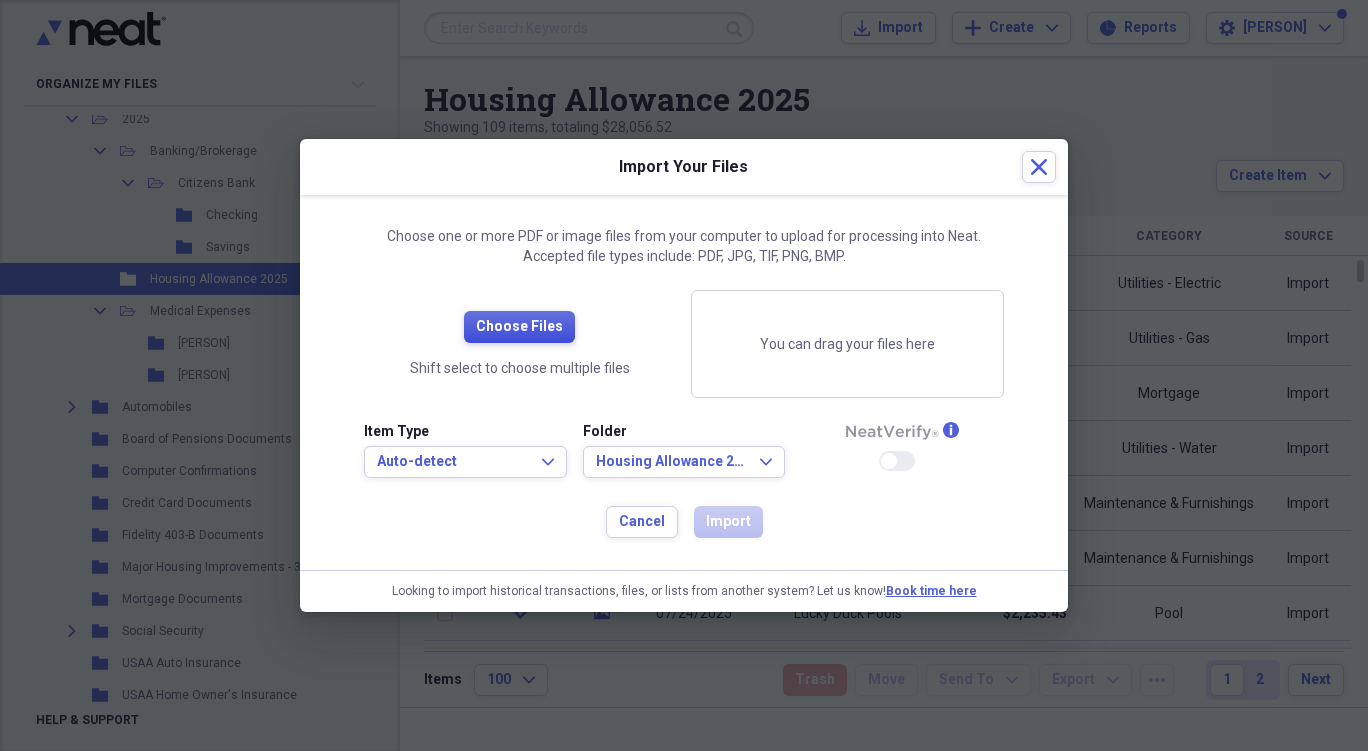 click on "Choose Files" at bounding box center (519, 327) 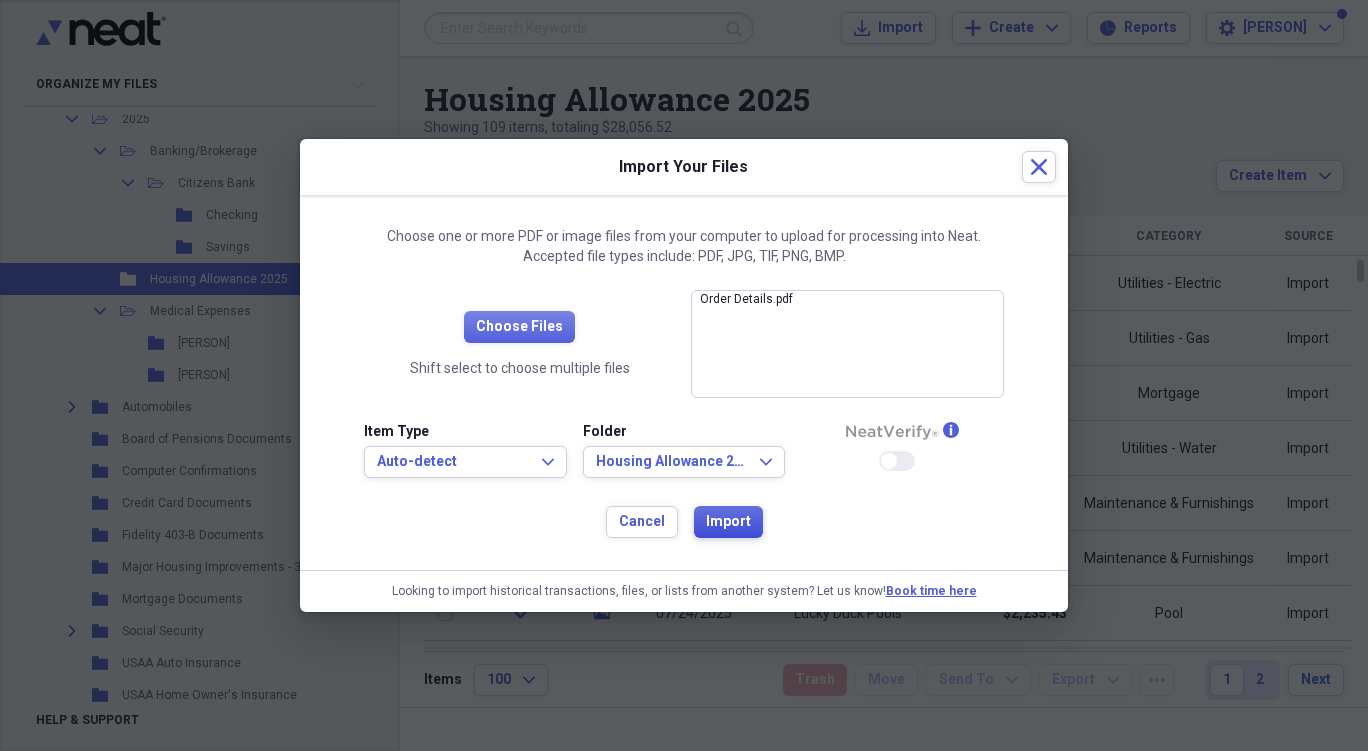 click on "Import" at bounding box center [728, 522] 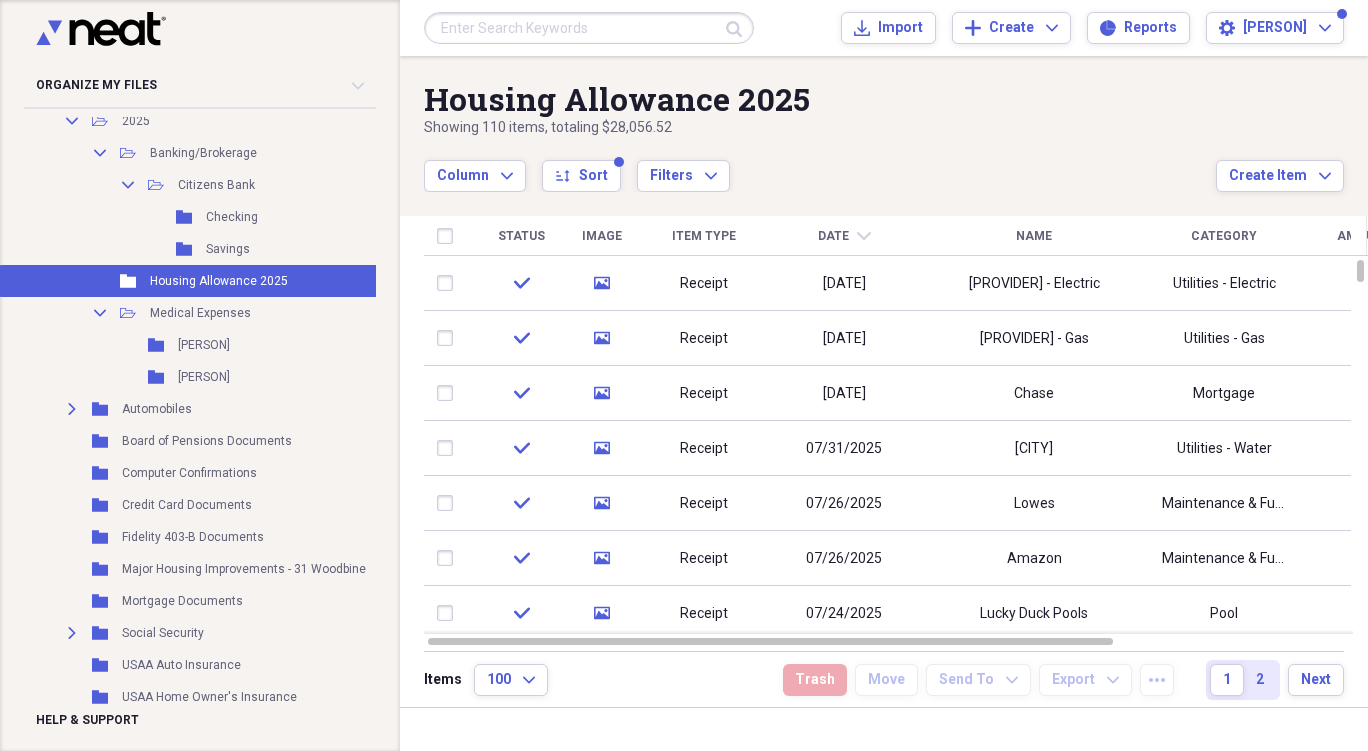 scroll, scrollTop: 0, scrollLeft: 0, axis: both 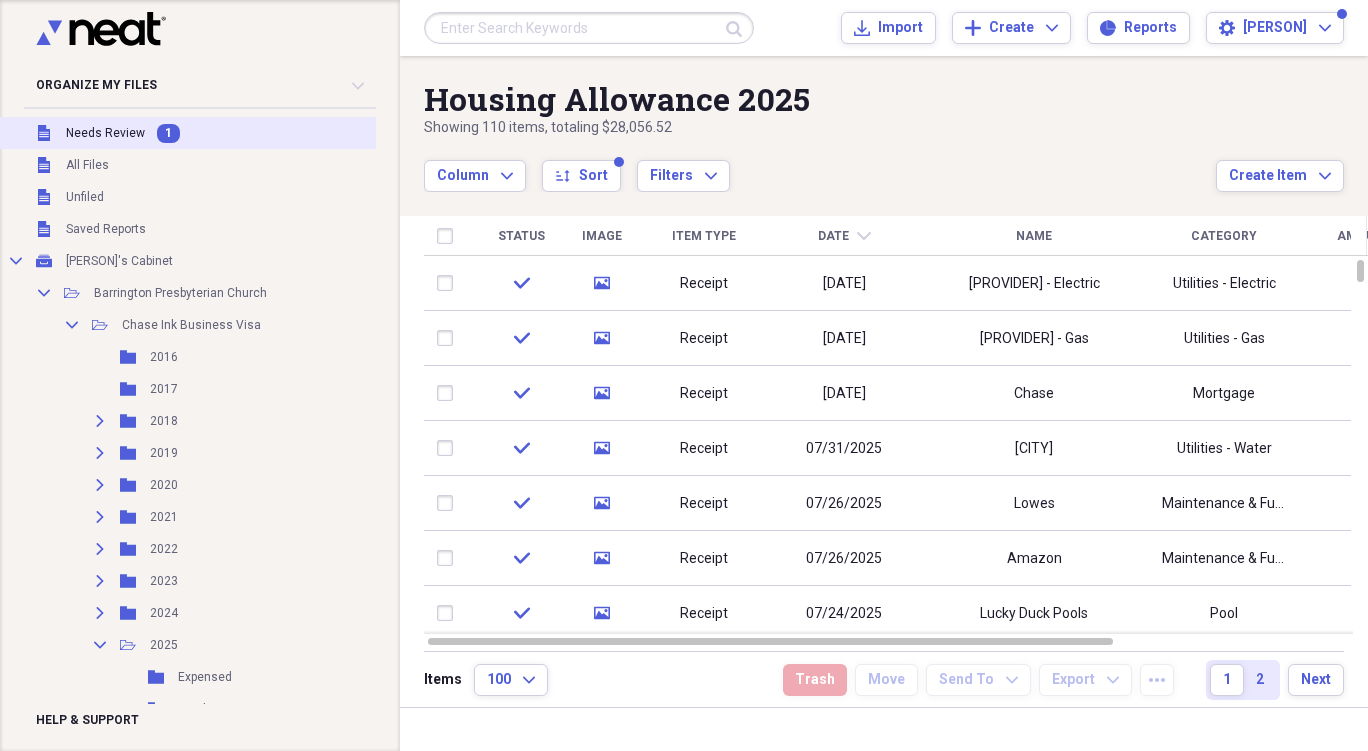 click on "Needs Review" at bounding box center (105, 133) 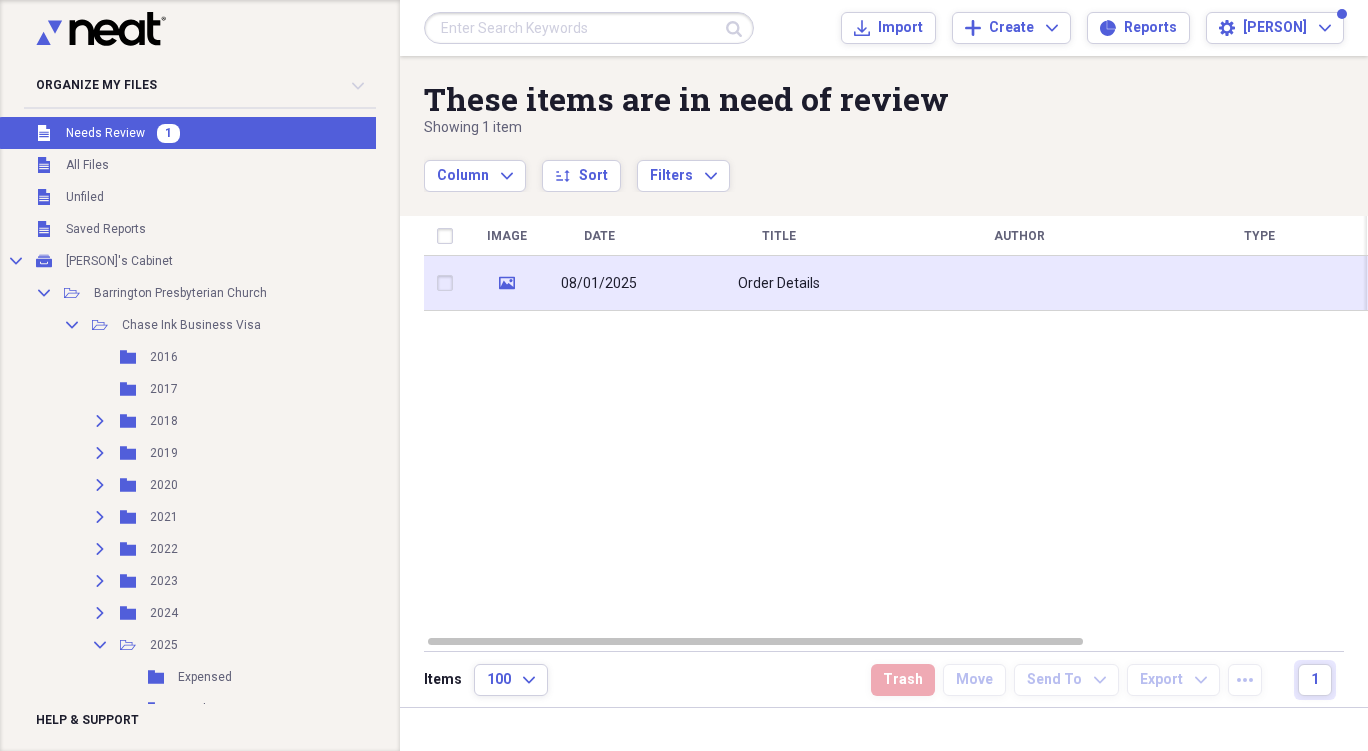 click on "Order Details" at bounding box center [779, 283] 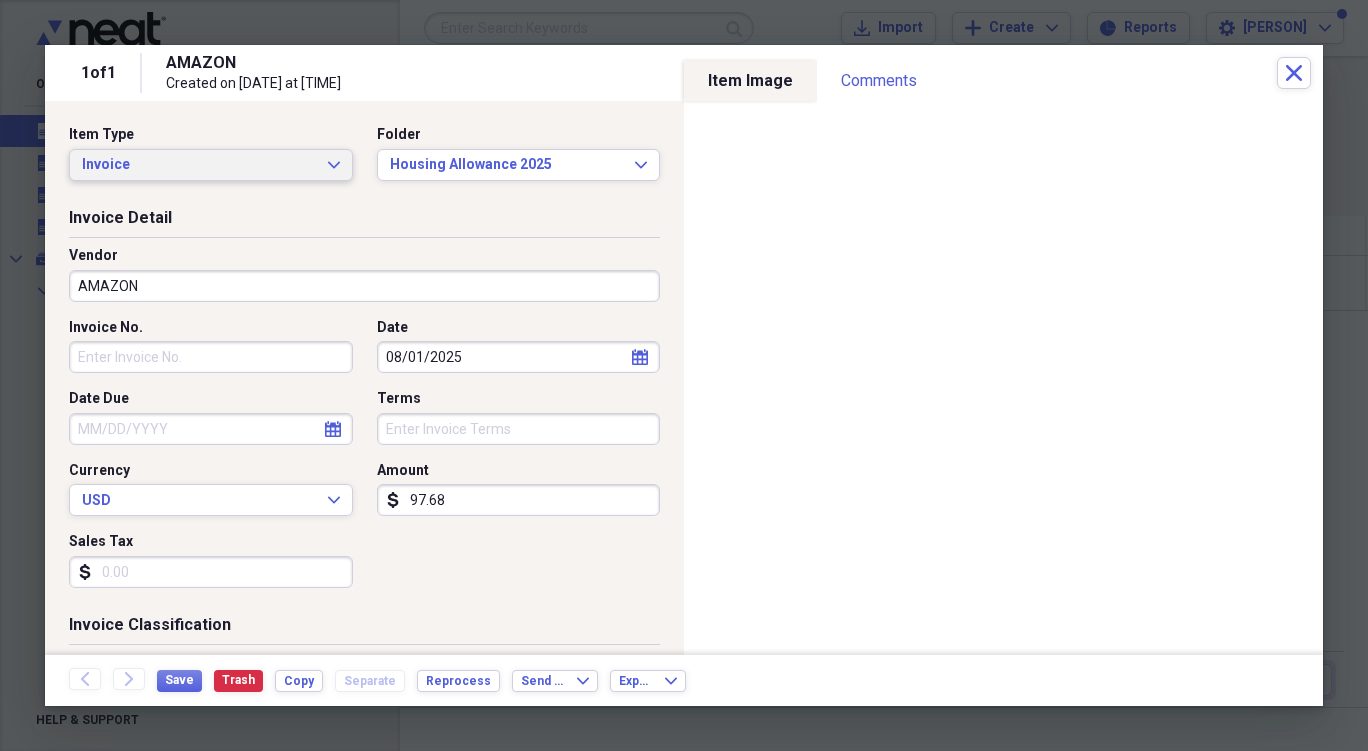 click on "Expand" 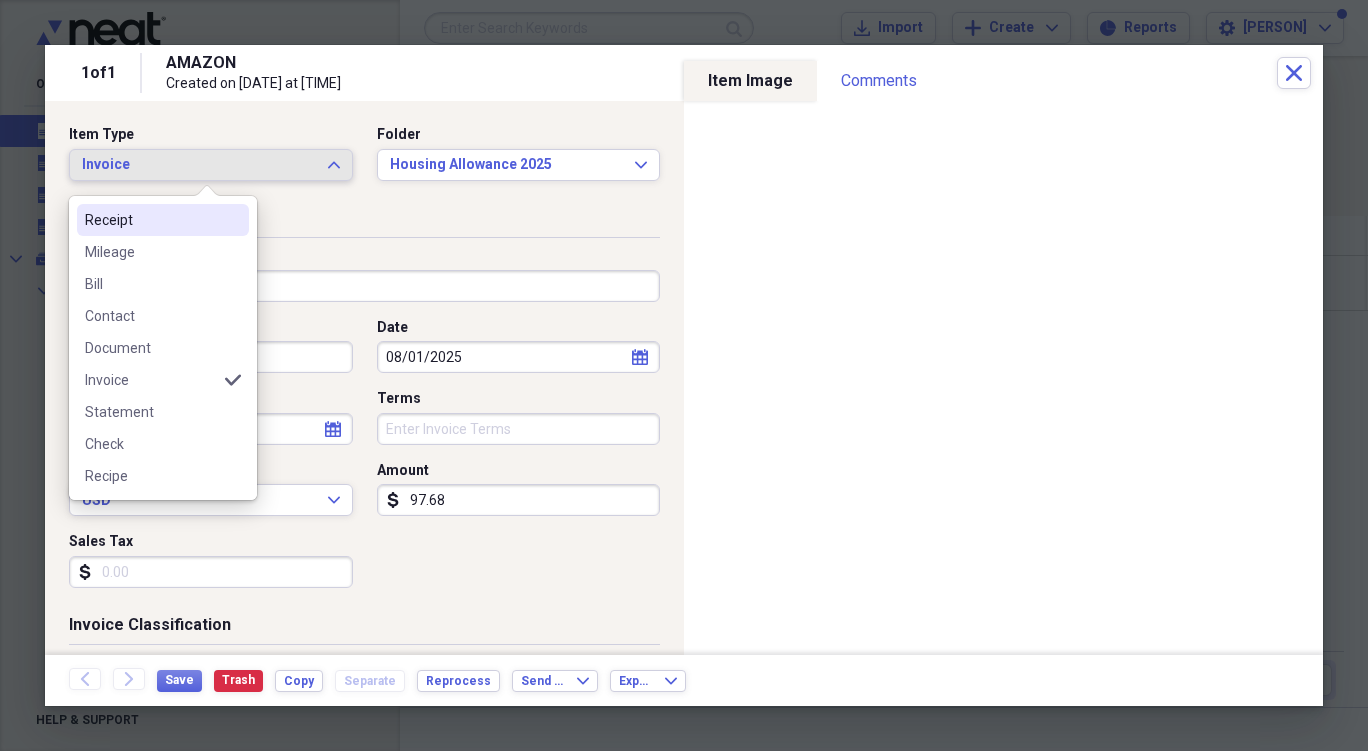 click on "Receipt" at bounding box center [151, 220] 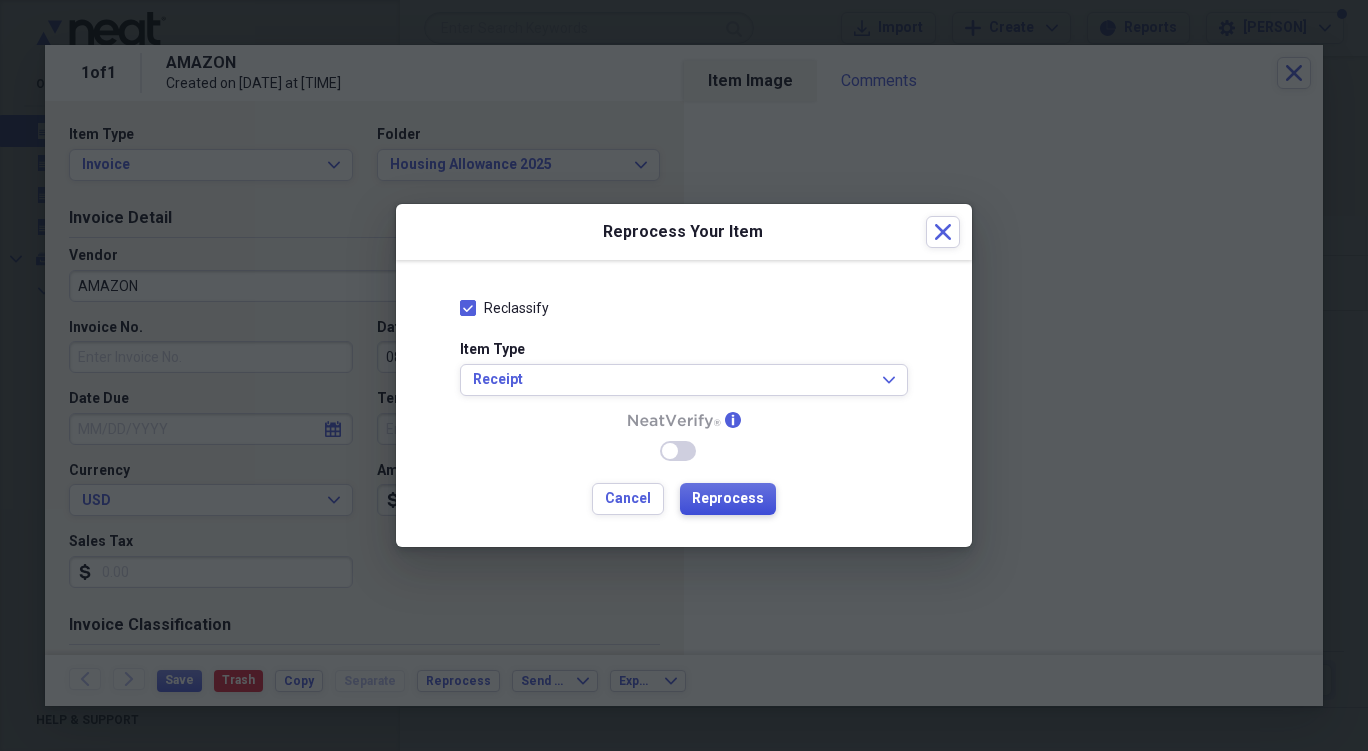 click on "Reprocess" at bounding box center (728, 499) 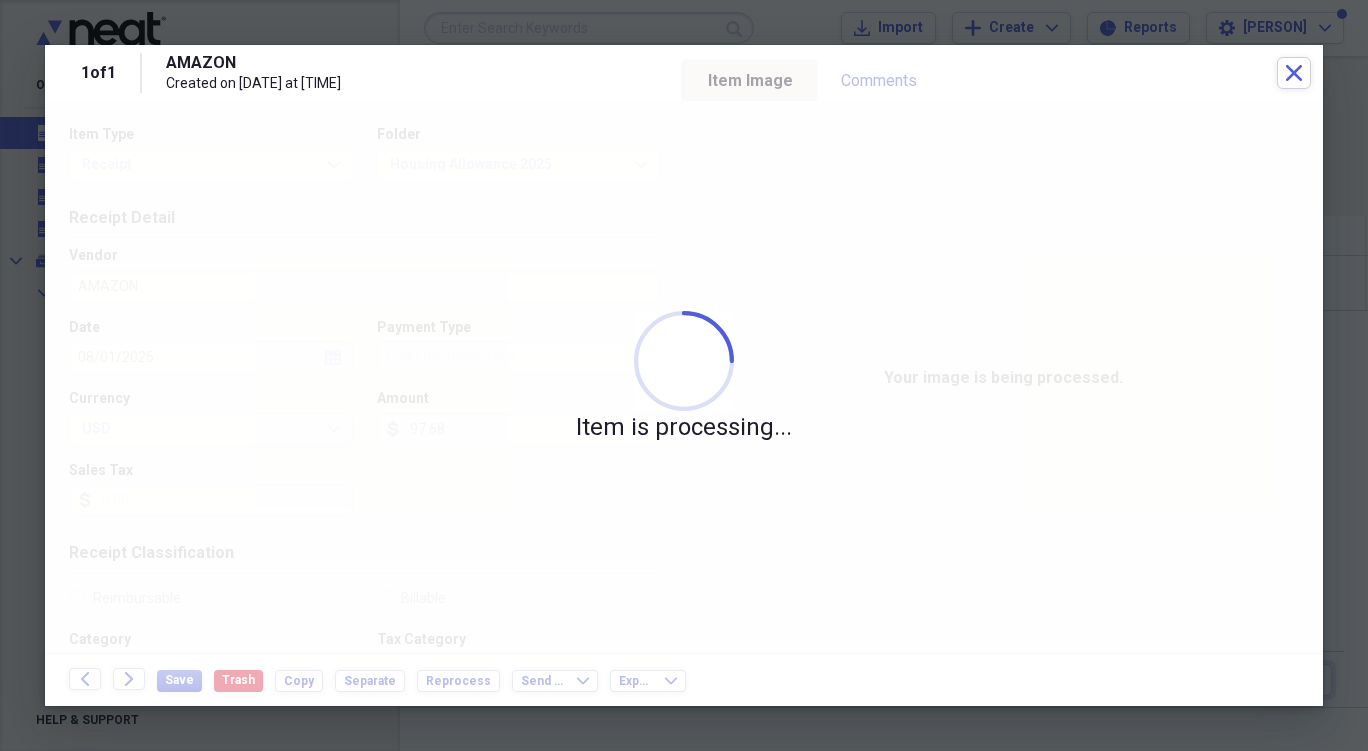 type on "AmericanExpress" 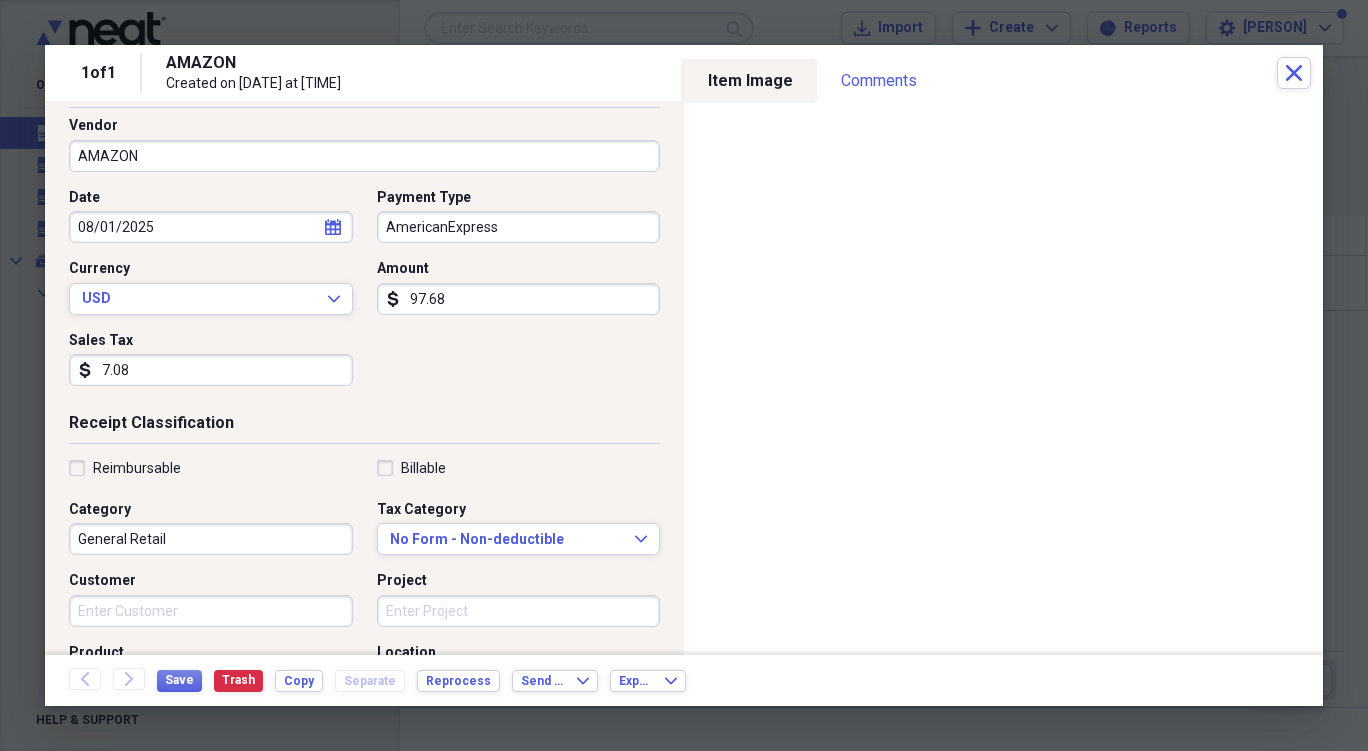 scroll, scrollTop: 200, scrollLeft: 0, axis: vertical 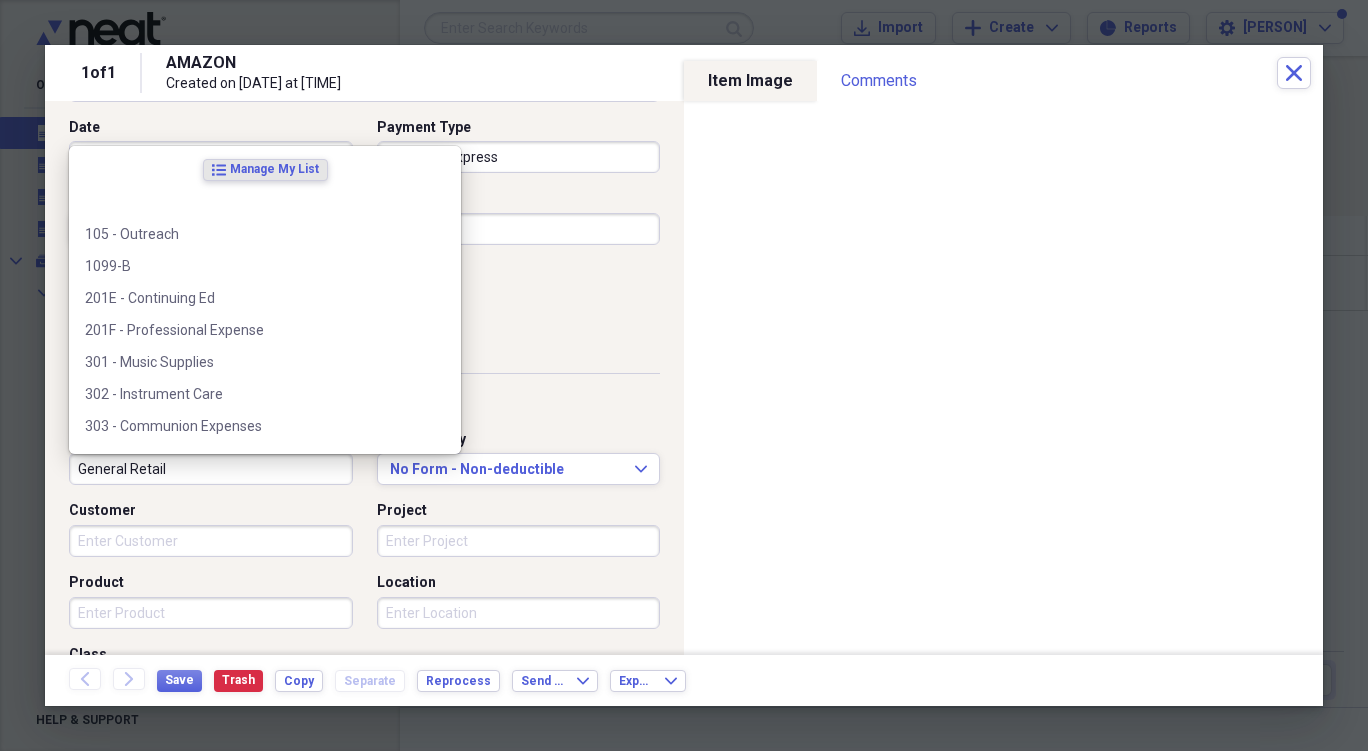 click on "General Retail" at bounding box center [211, 469] 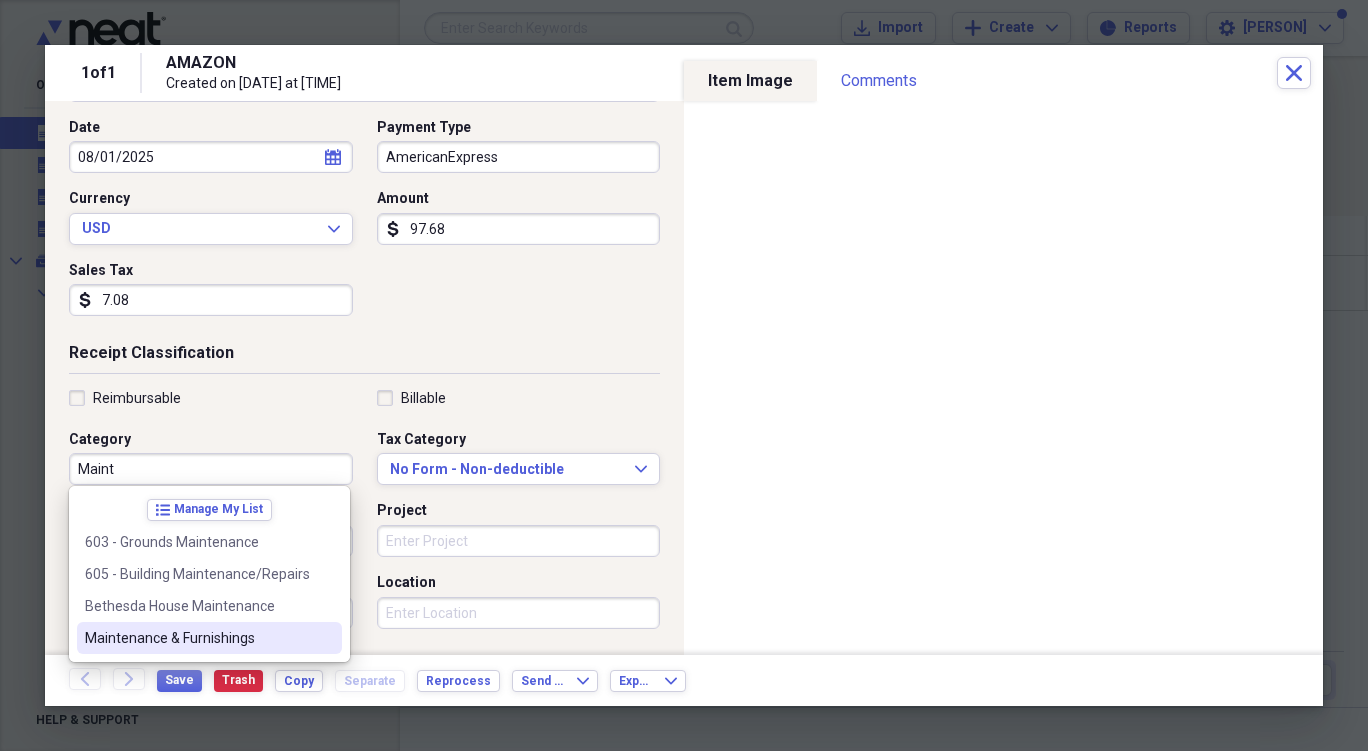 click on "Maintenance & Furnishings" at bounding box center [197, 638] 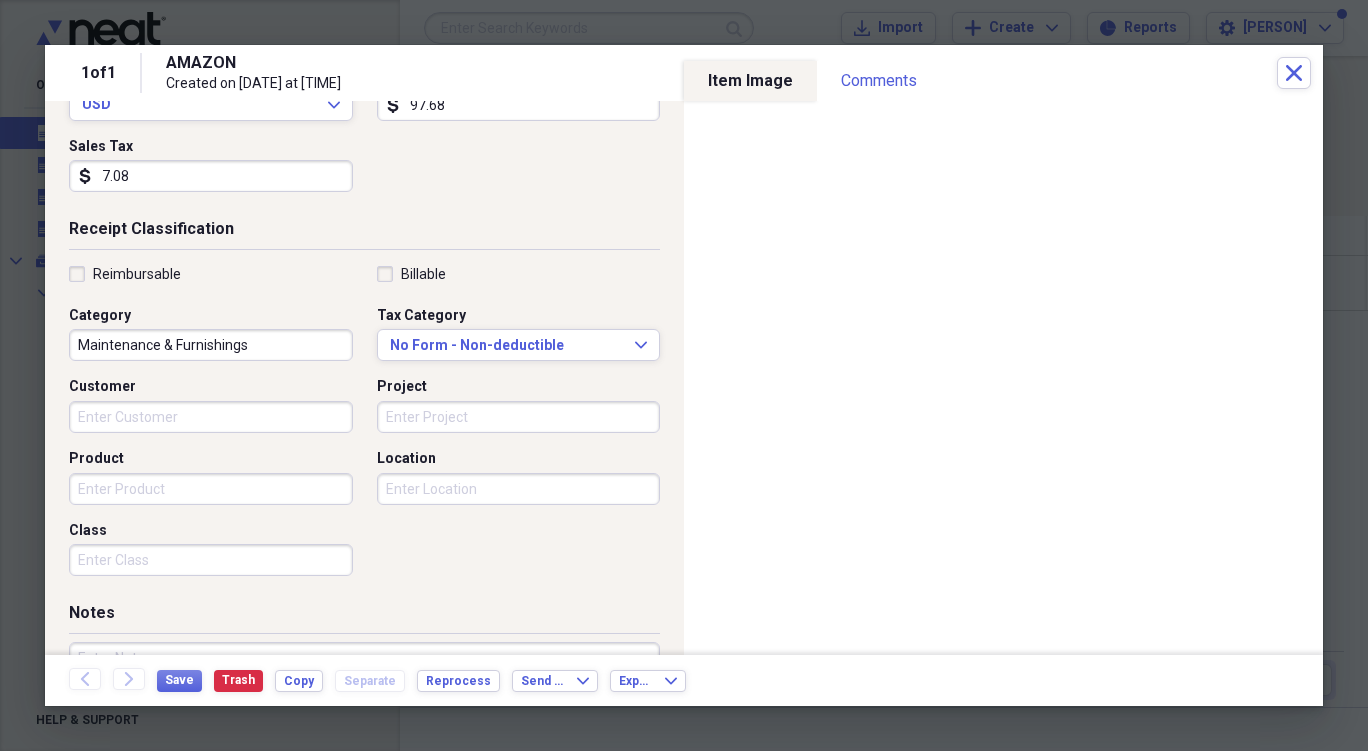 scroll, scrollTop: 400, scrollLeft: 0, axis: vertical 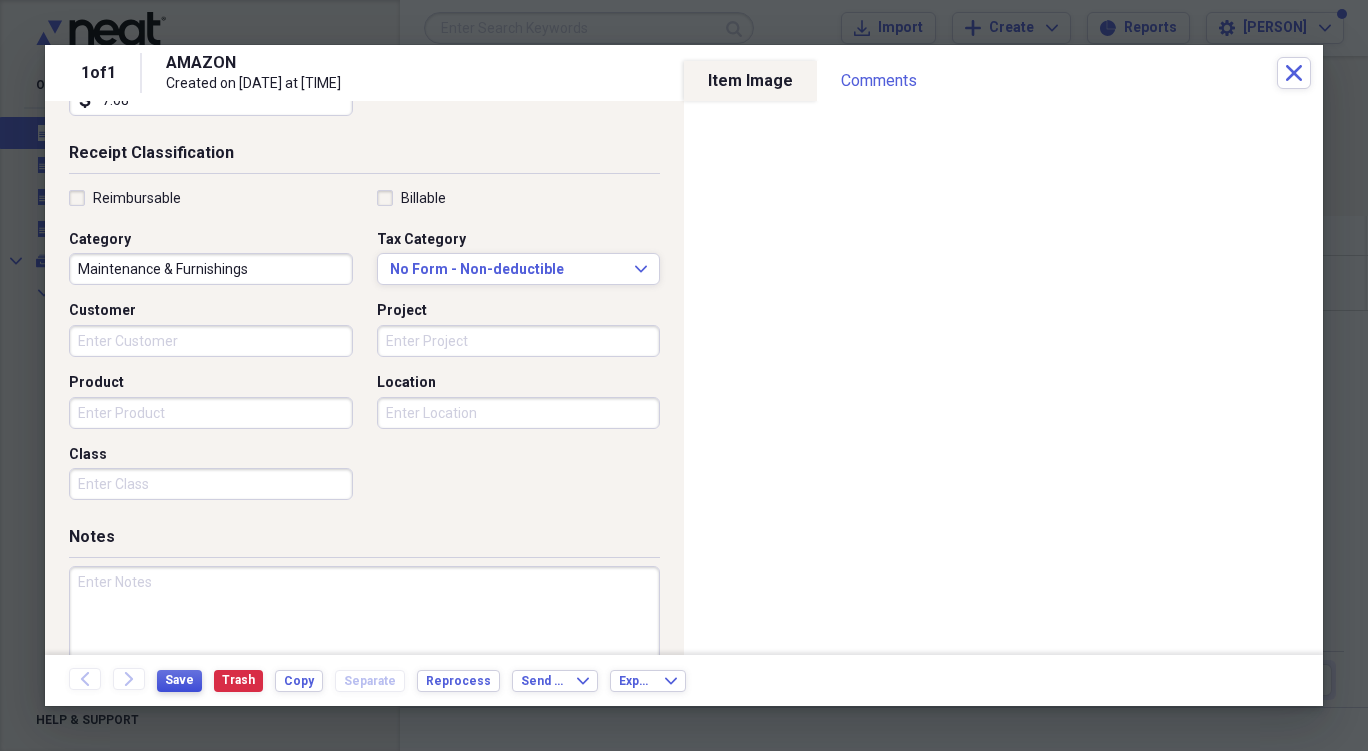 click on "Save" at bounding box center (179, 680) 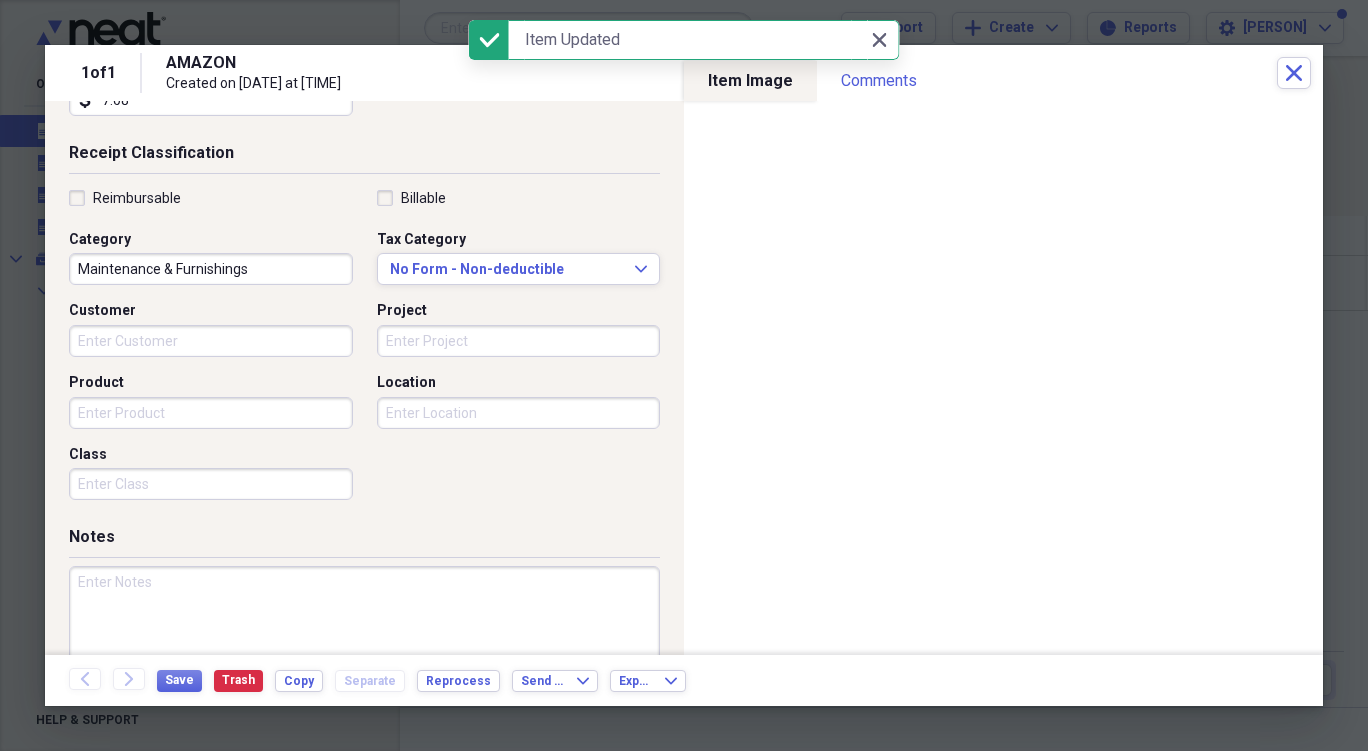 drag, startPoint x: 878, startPoint y: 39, endPoint x: 890, endPoint y: 44, distance: 13 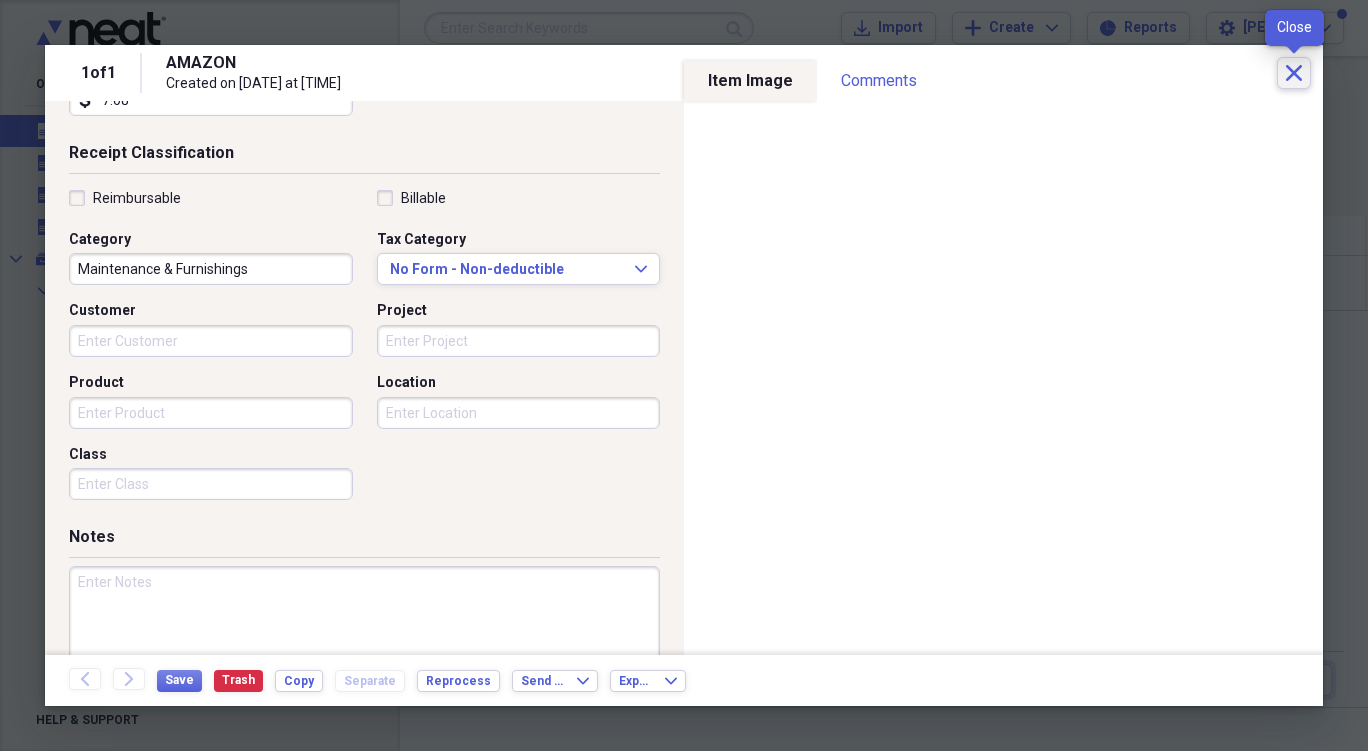 click on "Close" 